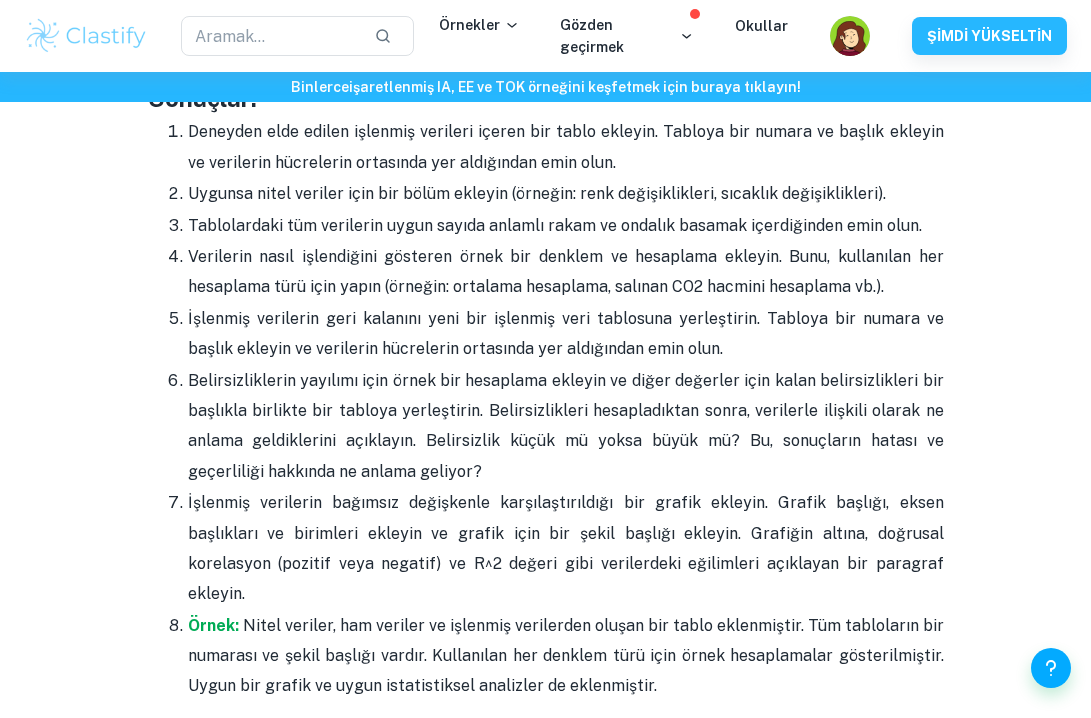 scroll, scrollTop: 4609, scrollLeft: 0, axis: vertical 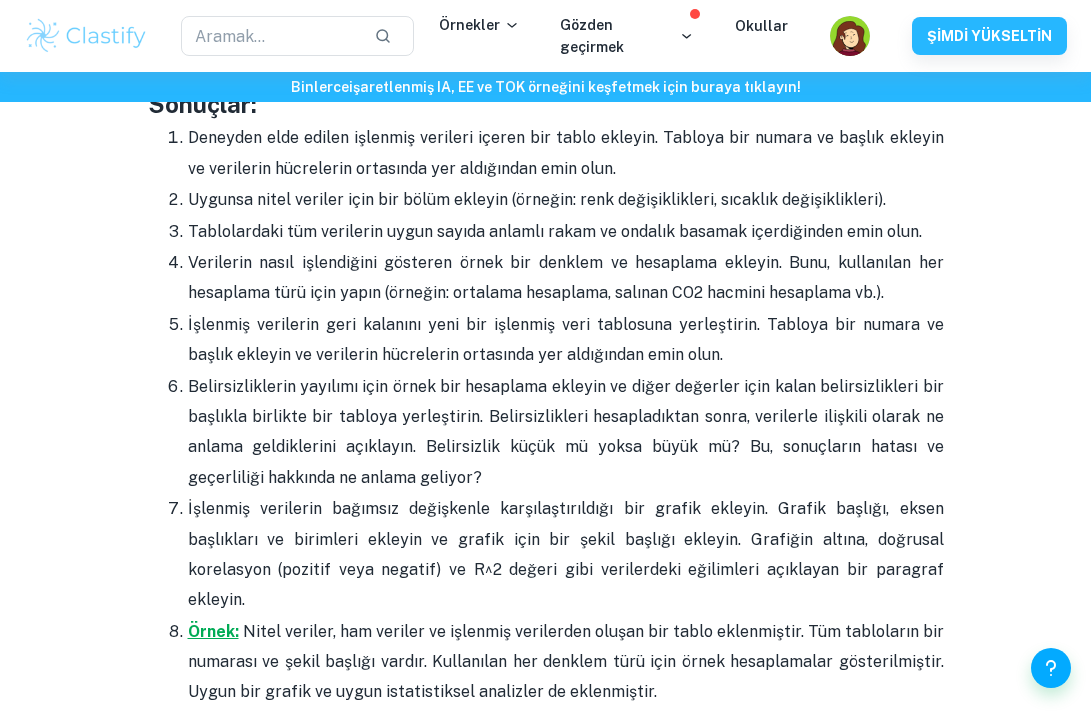 click on "Örnek:" at bounding box center (213, 631) 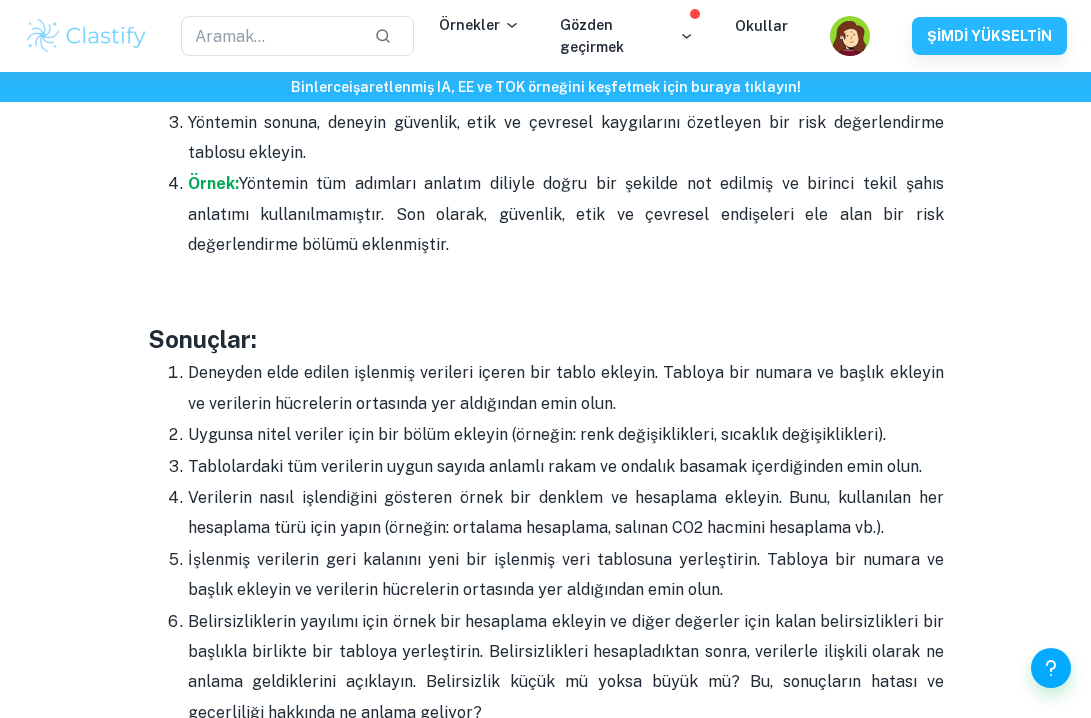 scroll, scrollTop: 4502, scrollLeft: 0, axis: vertical 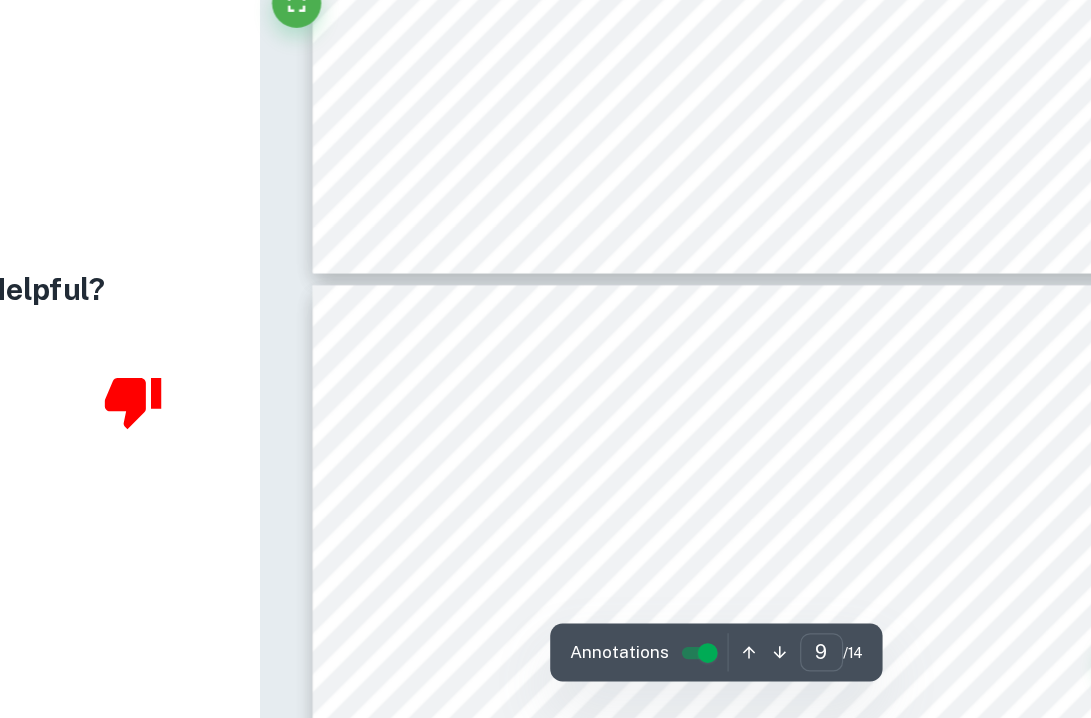 type on "10" 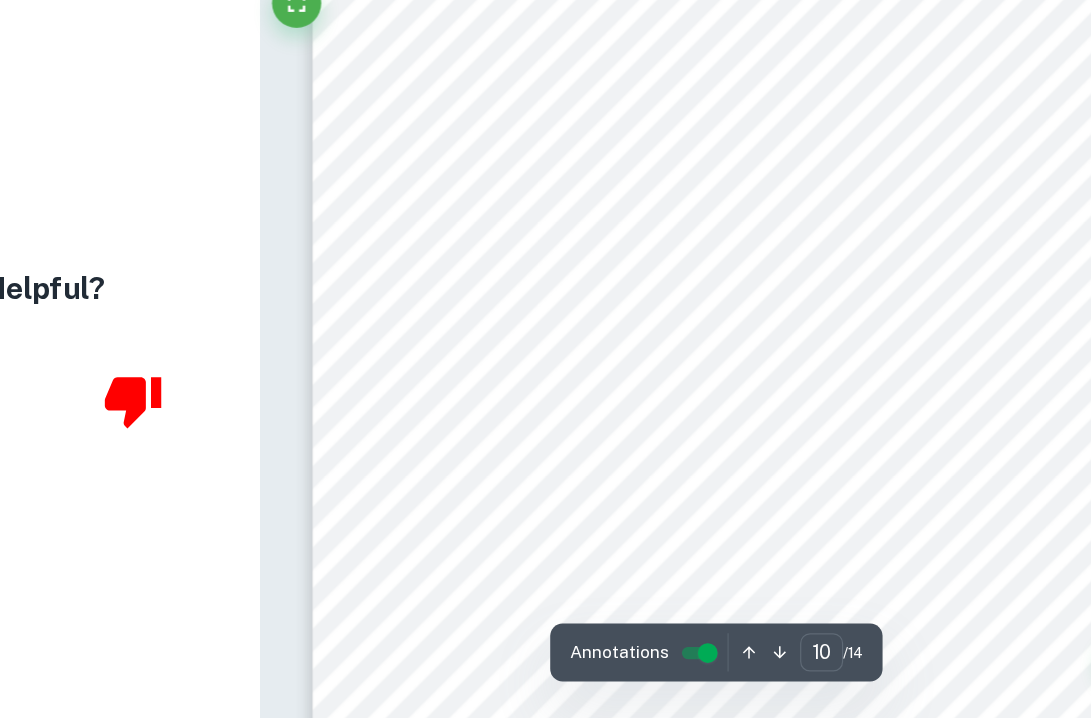 scroll, scrollTop: 8250, scrollLeft: 0, axis: vertical 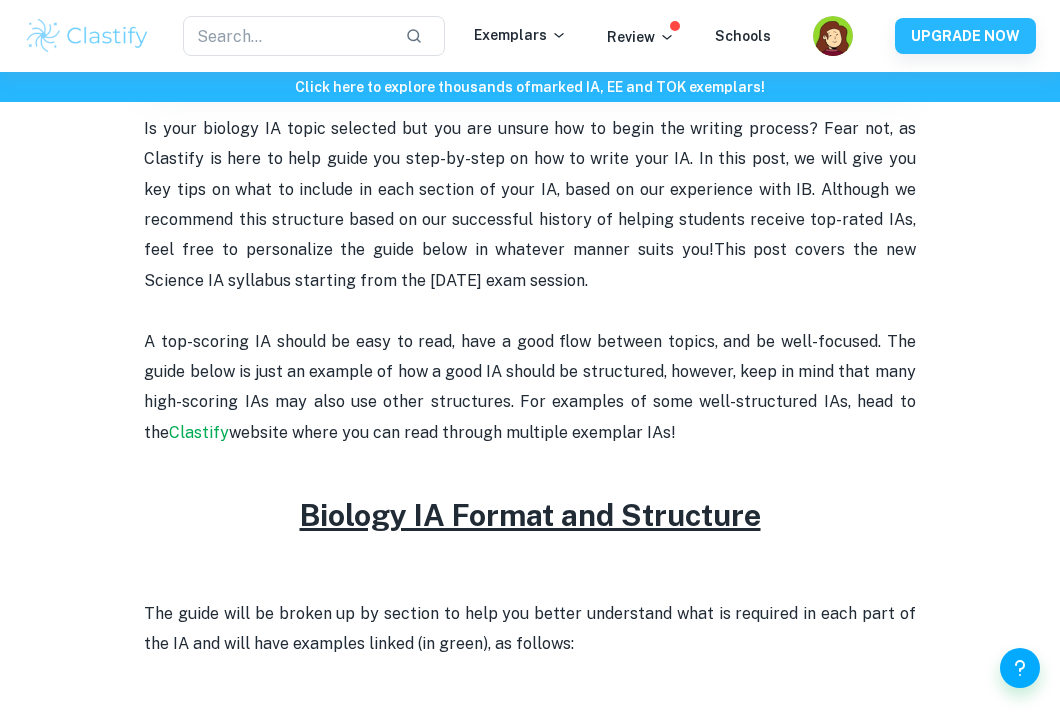 click on "Home Blog Biology IA Format and Structure [2025 updated] Biology IA Format and Structure [2025 updated] By  Roxanne • December 29, 2023 Get feedback on your  Biology IA Marked only by official IB examiners Learn more Is your biology IA topic selected but you are unsure how to begin the writing process? Fear not, as Clastify is here to help guide you step-by-step on how to write your IA. In this post, we will give you key tips on what to include in each section of your IA, based on our experience with IB. Although we recommend this structure based on our successful history of helping students receive top-rated IAs, feel free to personalize the guide below in whatever manner suits you!  This post covers the new Science IA syllabus starting from the May 2025 exam session.   Clastify  website where you can read through multiple exemplar IAs!   Biology IA Format and Structure         Introduction:   The introduction should be around 0.5 - 1 page. Example:     Research question: " Example:     ody?  6" at bounding box center (530, 2965) 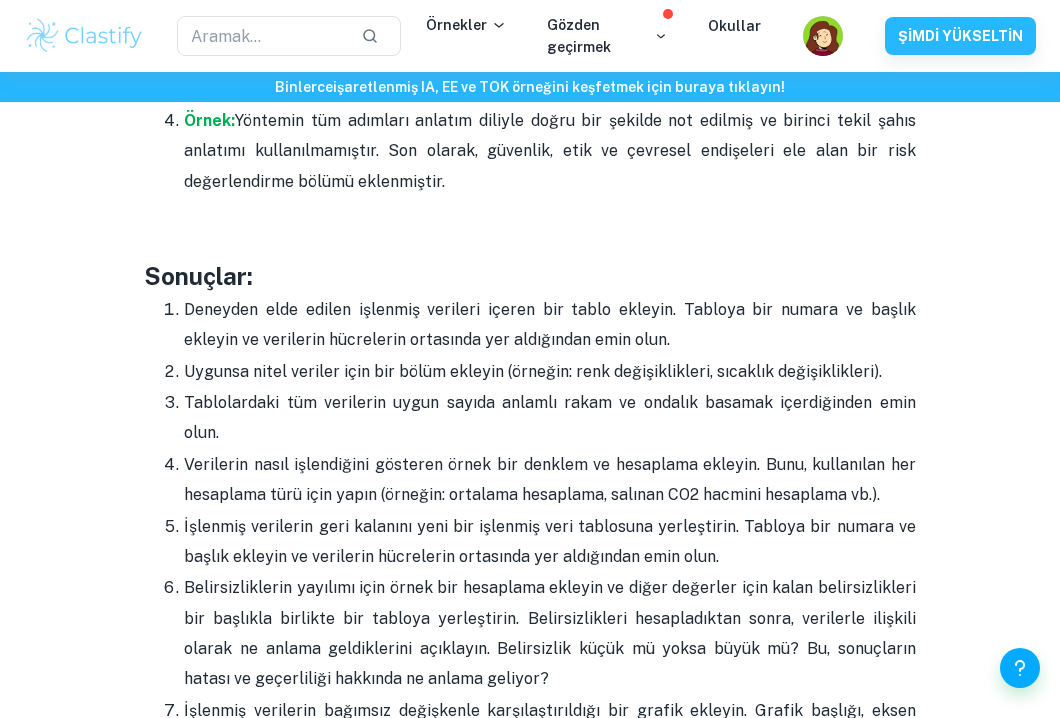 scroll, scrollTop: 4395, scrollLeft: 0, axis: vertical 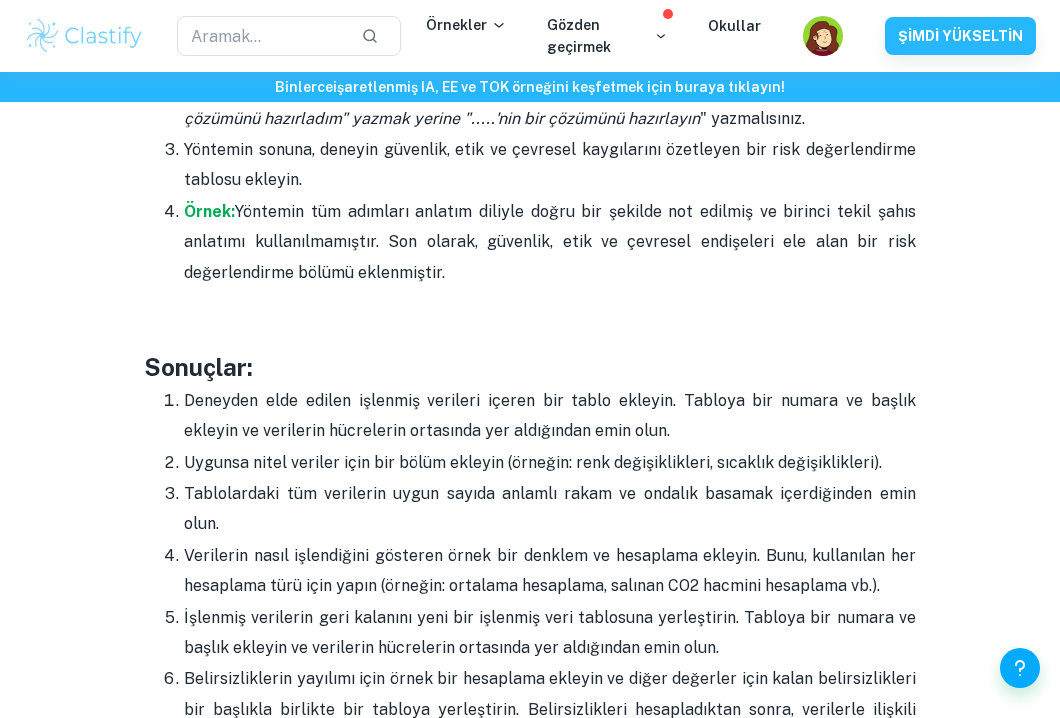 click on "Biyoloji IA Formatı ve Yapısı [2025 güncellendi] Roxanne  tarafından • 29 Aralık 2023 Biyoloji IA'nız  hakkında geri bildirim alın Sadece resmi IB sınav görevlileri tarafından notlandırılır Daha fazla bilgi edin Biyoloji IA konunuz seçildi ancak yazma sürecine nasıl başlayacağınızdan emin değil misiniz? Endişelenmeyin, Clastify IA'nızı nasıl yazacağınız konusunda size adım adım rehberlik etmek için burada. Bu yazıda, IB deneyimimize dayanarak IA'nızın her bölümüne neler eklemeniz gerektiği konusunda önemli ipuçları vereceğiz. Öğrencilerin en iyi IA'ları almalarına yardımcı olma konusundaki başarılı geçmişimize dayanarak bu yapıyı önersek de, aşağıdaki kılavuzu kendinize uygun şekilde kişiselleştirmekten çekinmeyin!  Bu yazı, Mayıs 2025 sınav döneminden itibaren geçerli olacak yeni Fen Bilimleri IA müfredatını kapsamaktadır.   birden fazla örnek IA'yı inceleyebileceğiniz  Clastify web sitesini ziyaret edin!           Giriiş:" at bounding box center [530, -696] 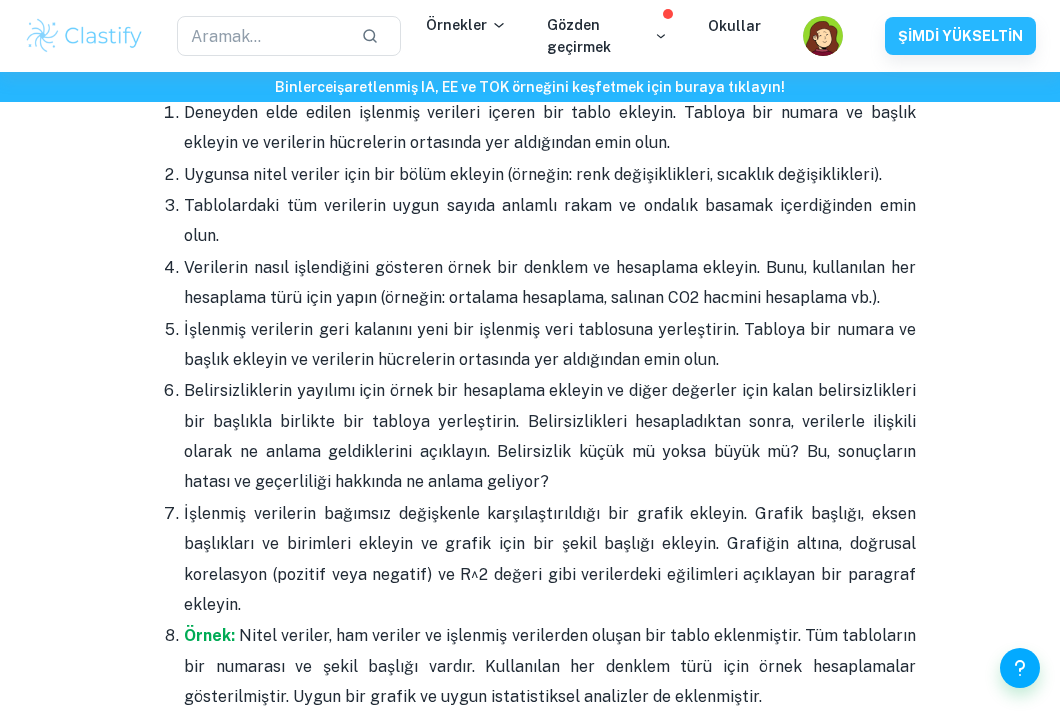 scroll, scrollTop: 4676, scrollLeft: 0, axis: vertical 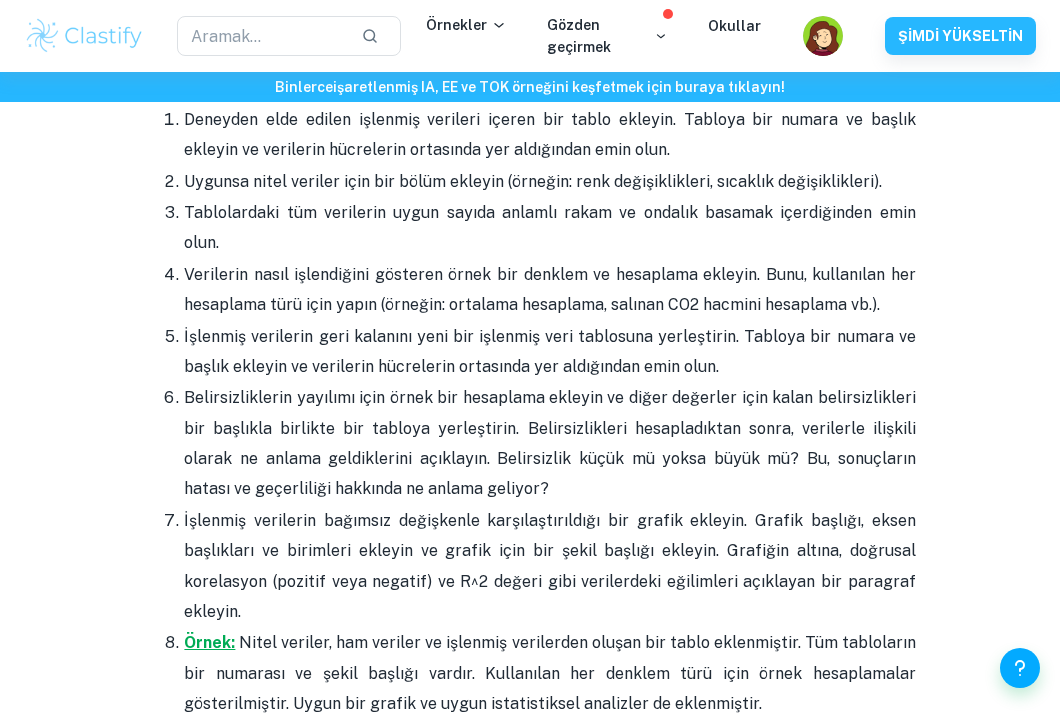 click on "Örnek:" at bounding box center (209, 642) 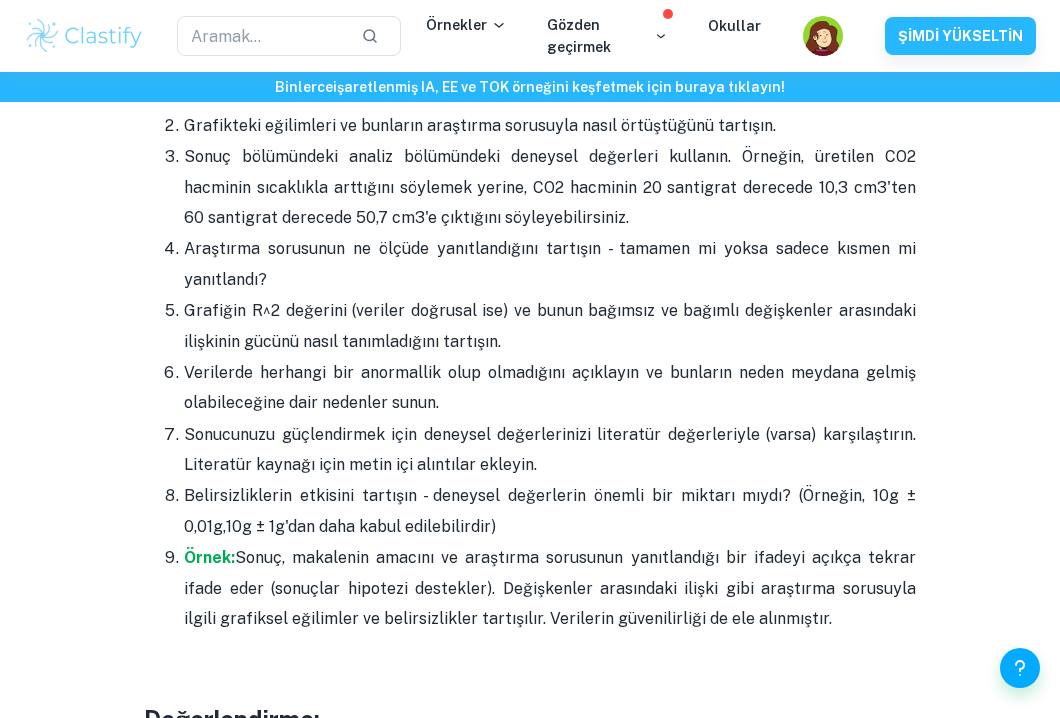 scroll, scrollTop: 5562, scrollLeft: 0, axis: vertical 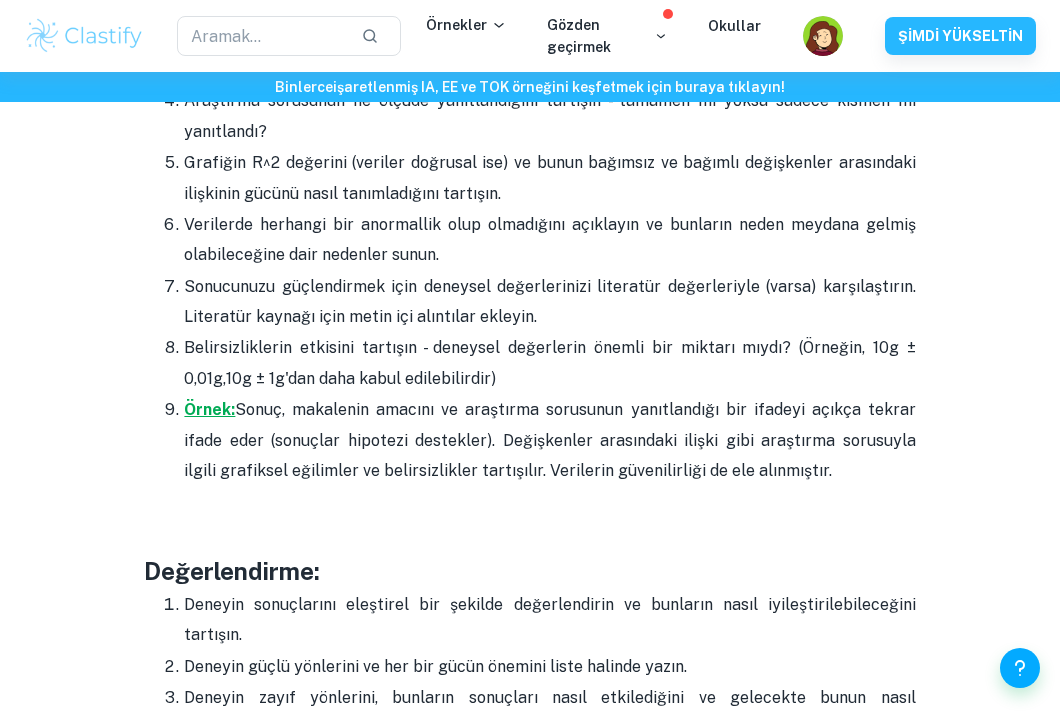 click on "Örnek:" at bounding box center (209, 409) 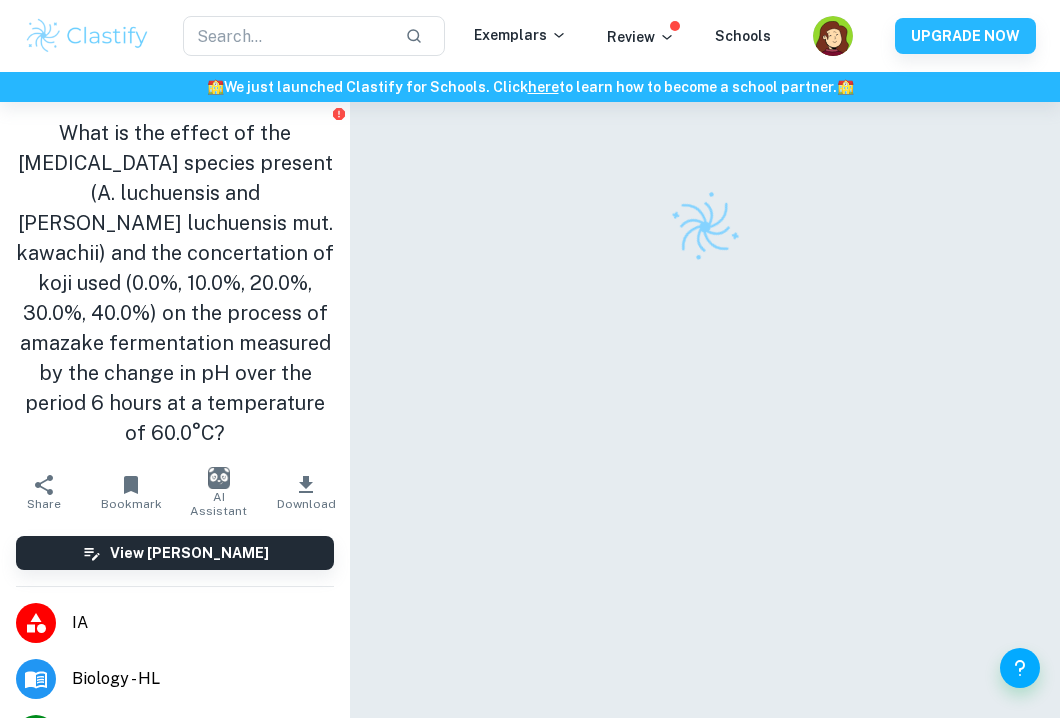 scroll, scrollTop: 0, scrollLeft: 0, axis: both 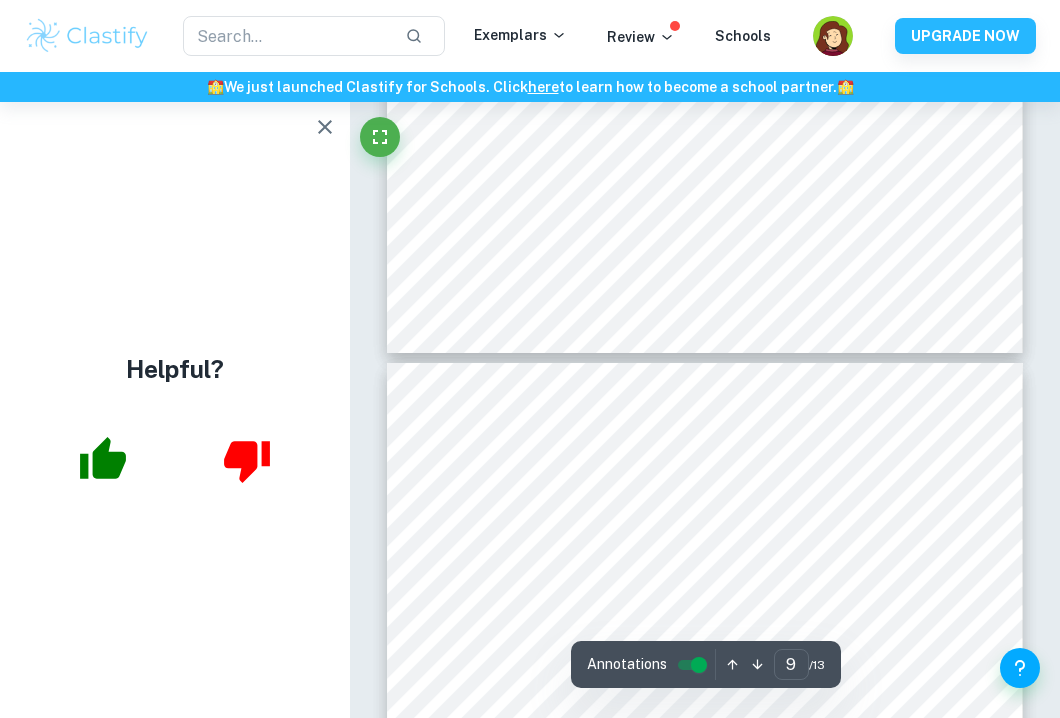 type on "10" 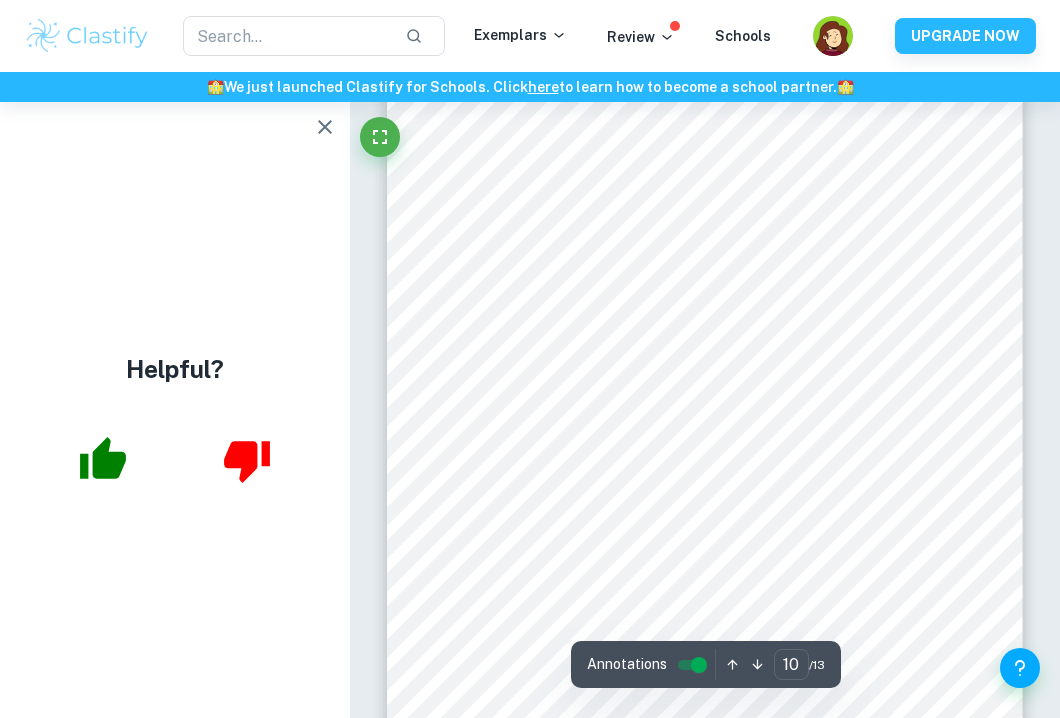 scroll, scrollTop: 8656, scrollLeft: 0, axis: vertical 